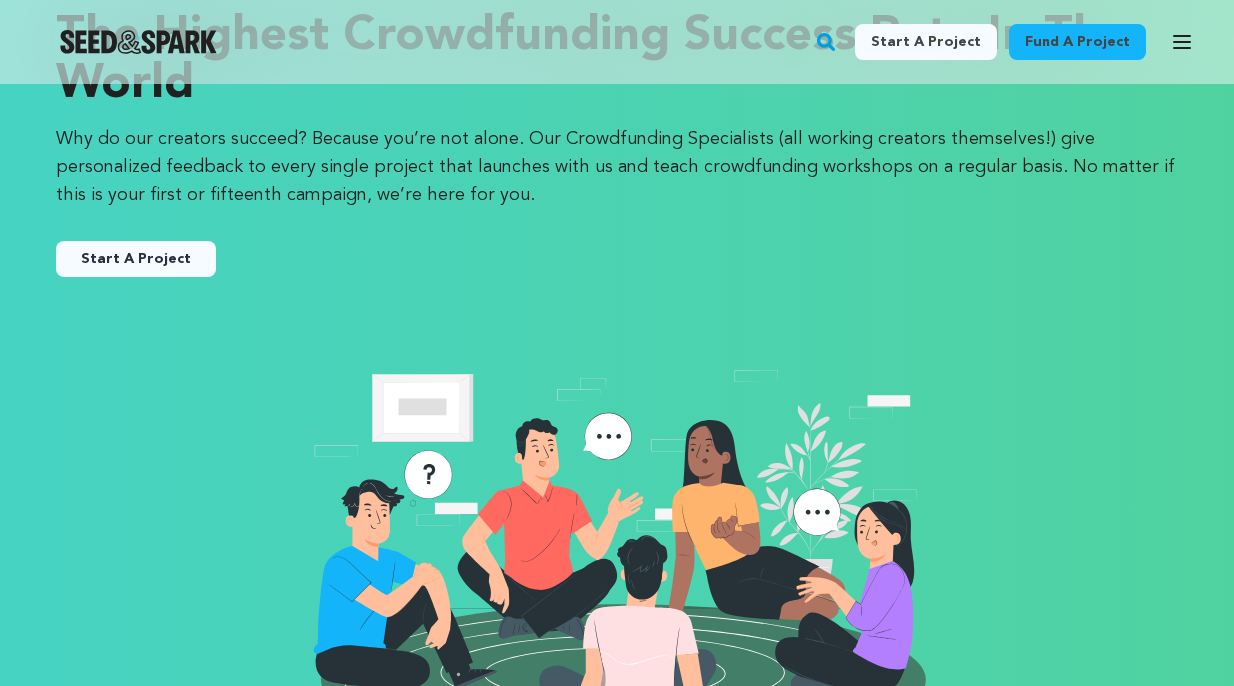 scroll, scrollTop: 188, scrollLeft: 0, axis: vertical 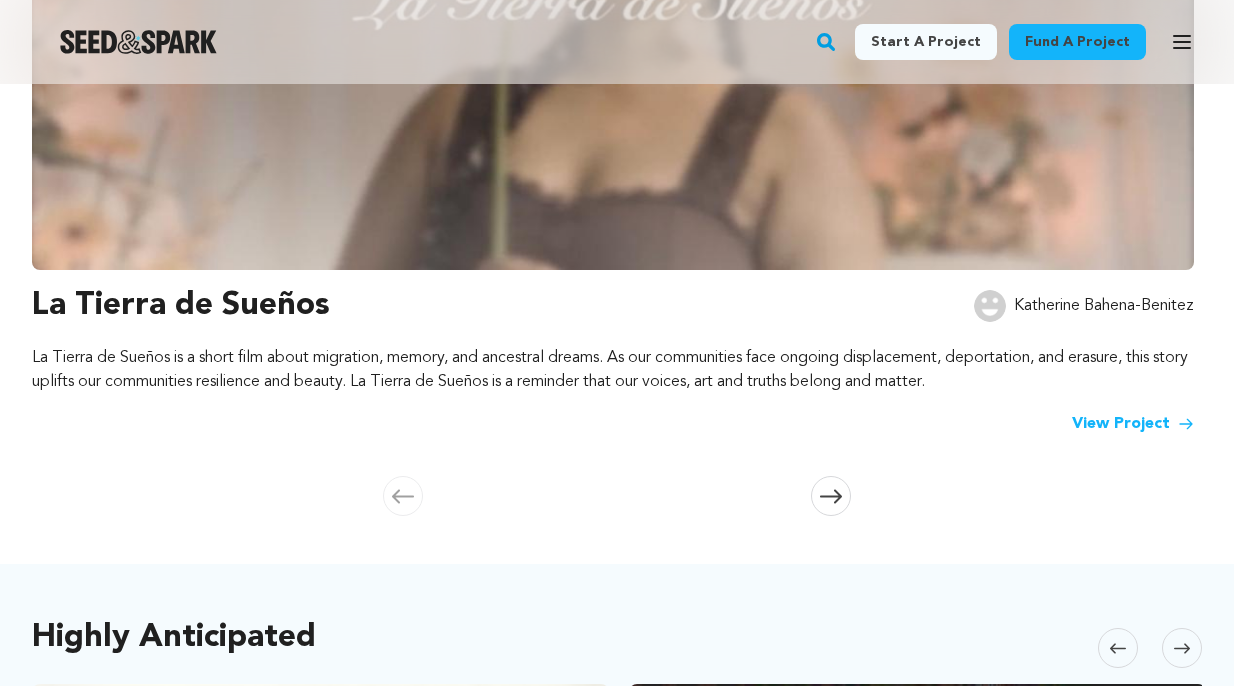 click at bounding box center [831, 496] 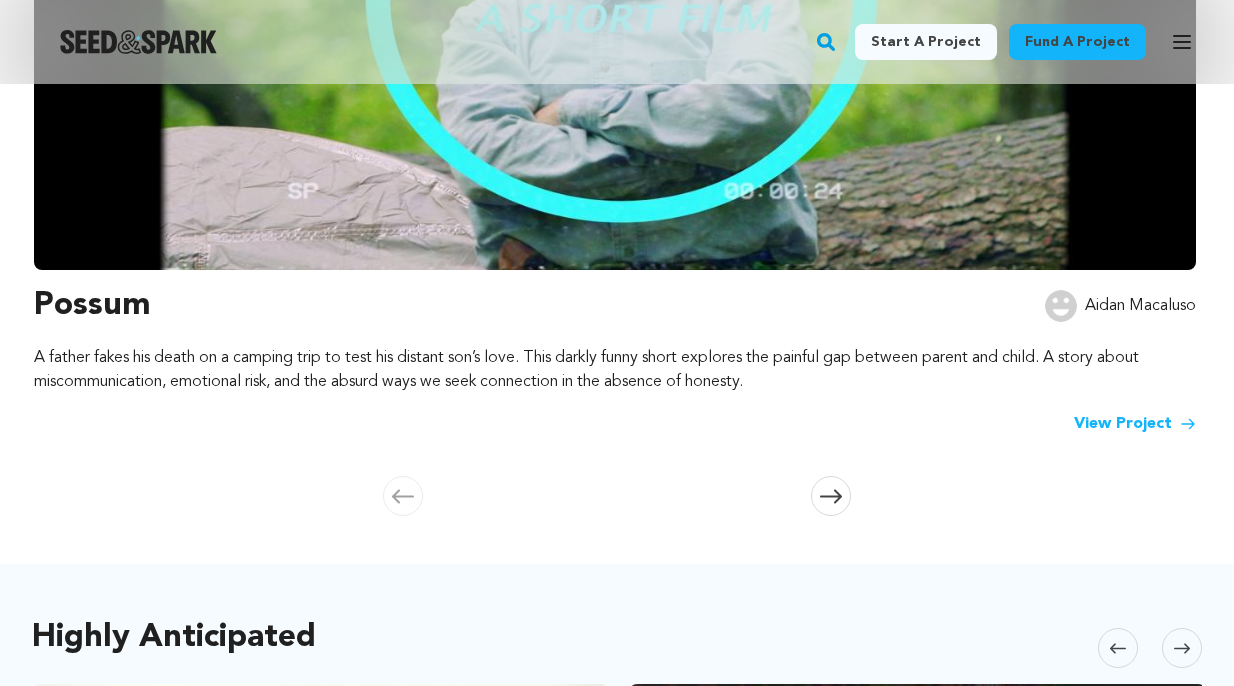scroll, scrollTop: 0, scrollLeft: 1182, axis: horizontal 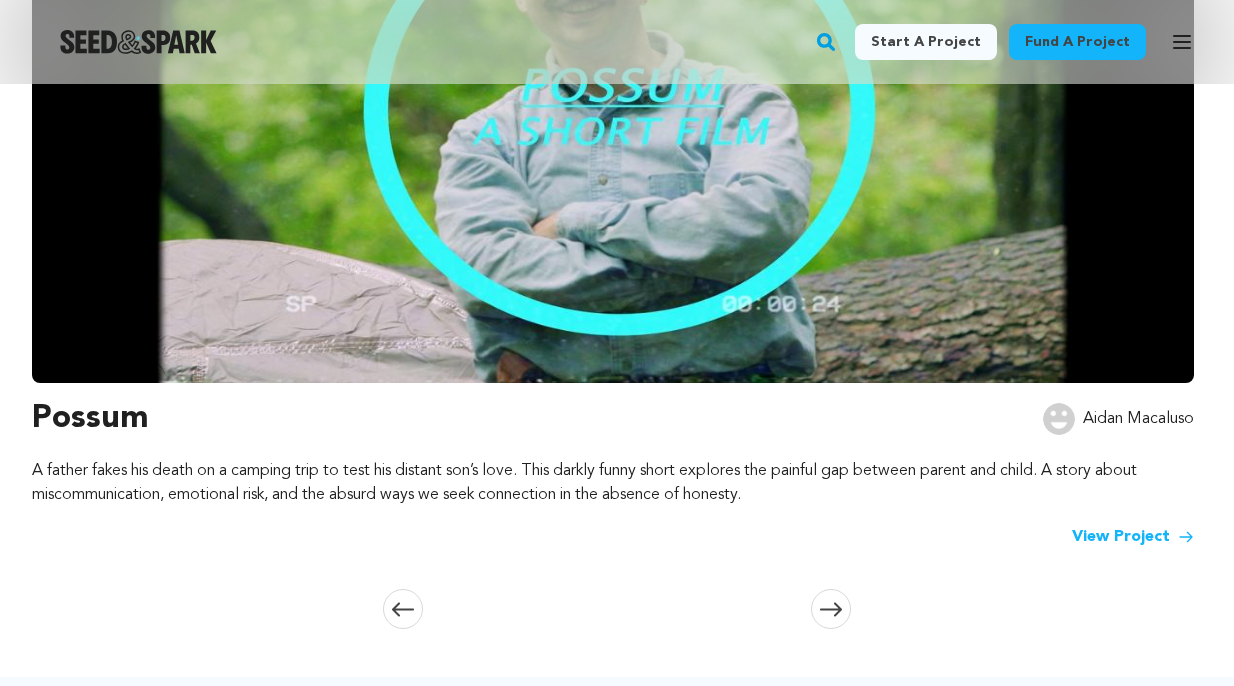 click 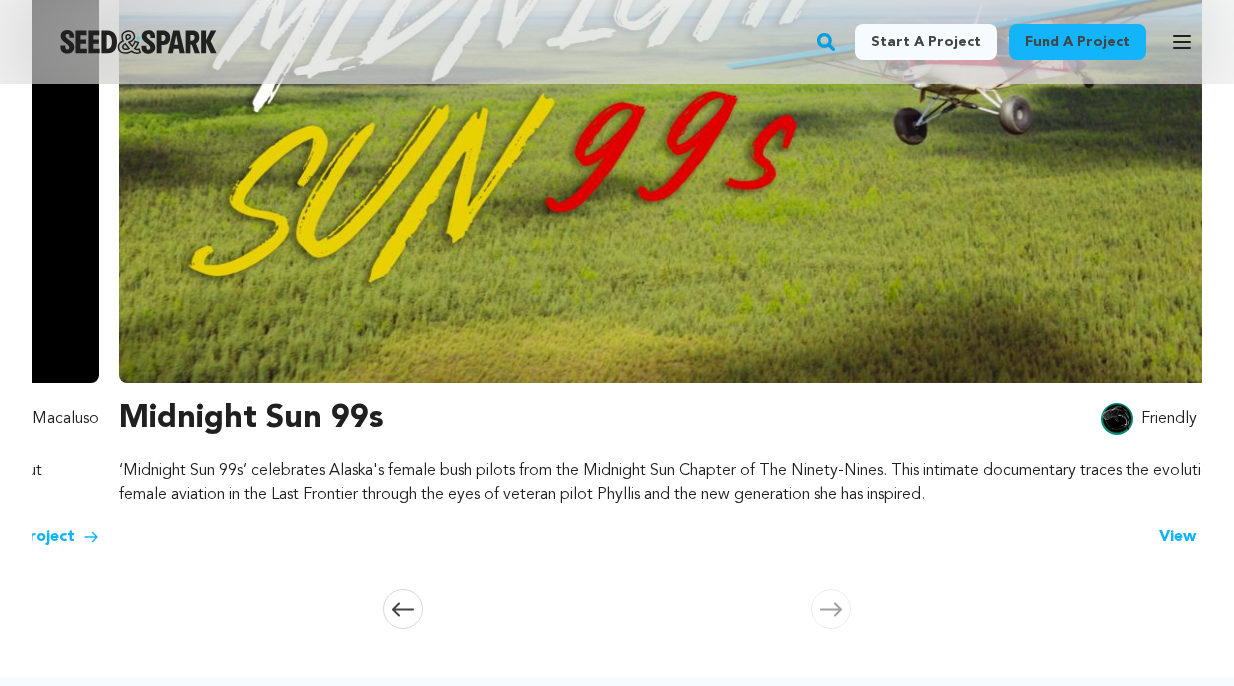 scroll, scrollTop: 0, scrollLeft: 2364, axis: horizontal 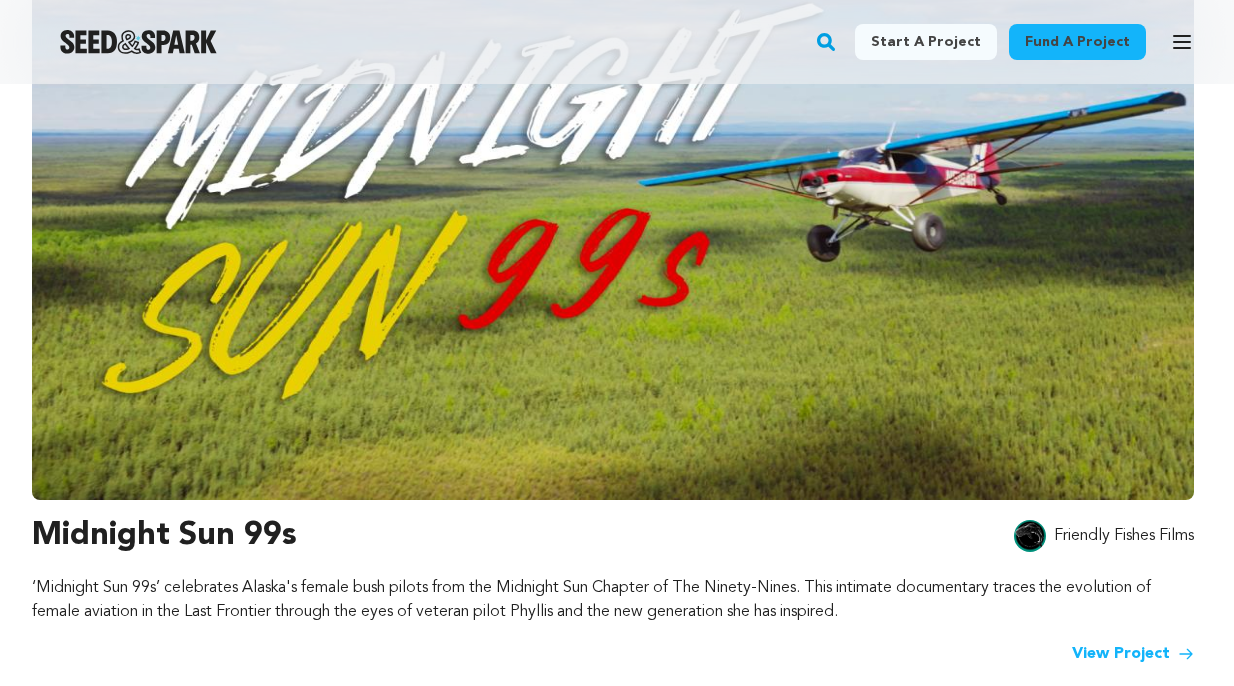 click at bounding box center (613, 230) 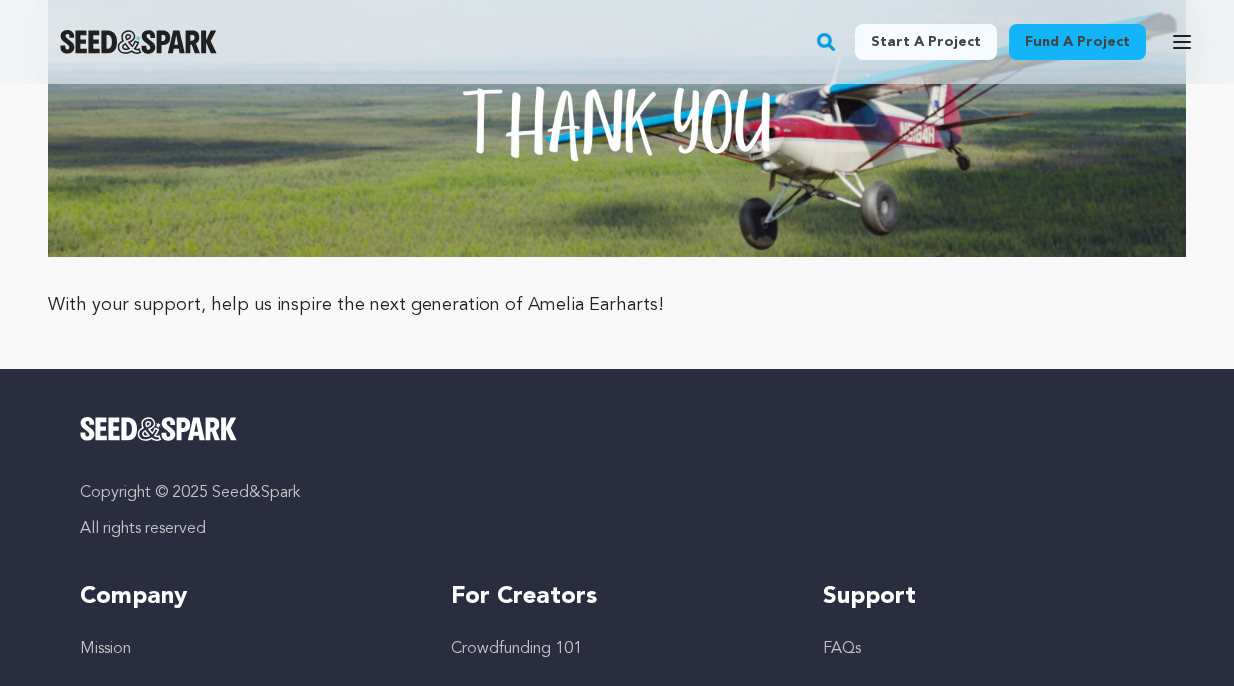 scroll, scrollTop: 5735, scrollLeft: 0, axis: vertical 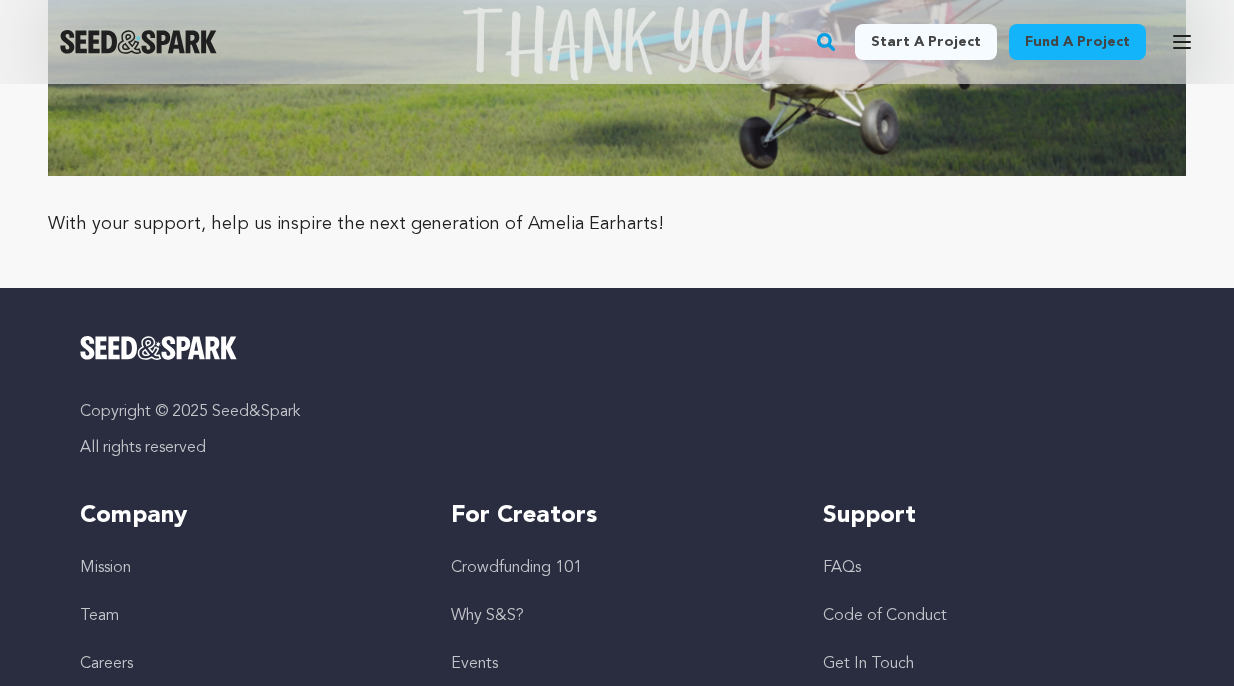click on "FAQs" at bounding box center (842, 568) 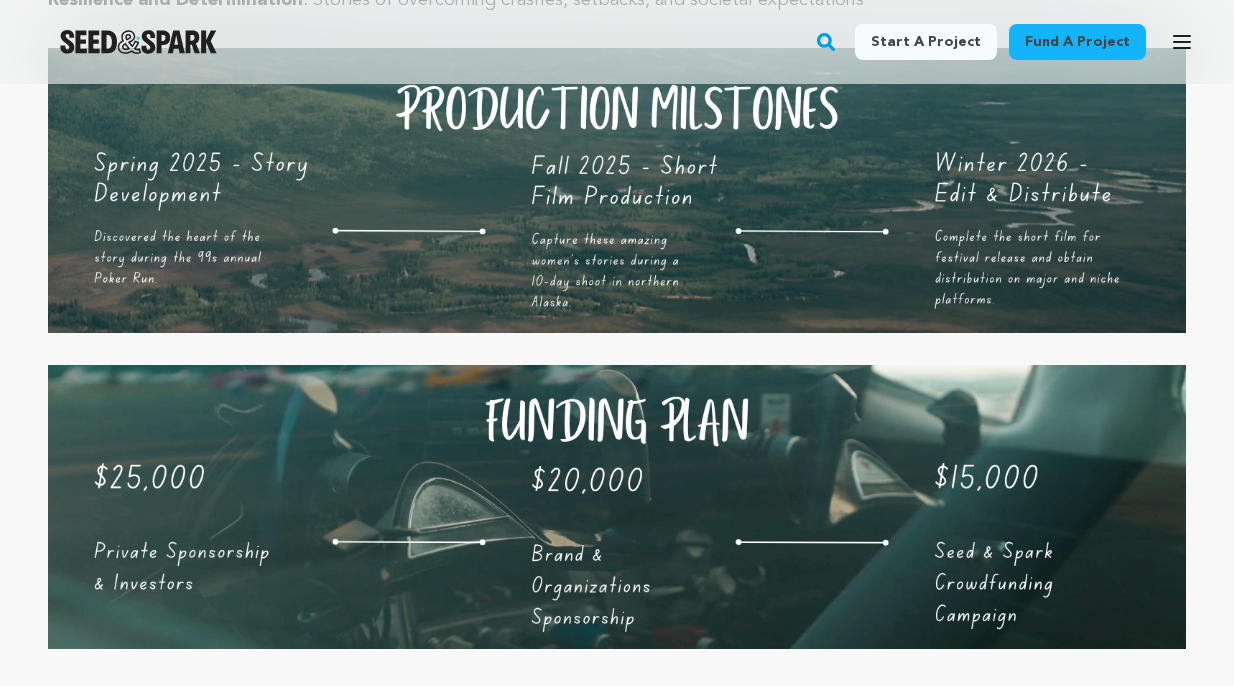 scroll, scrollTop: 4087, scrollLeft: 0, axis: vertical 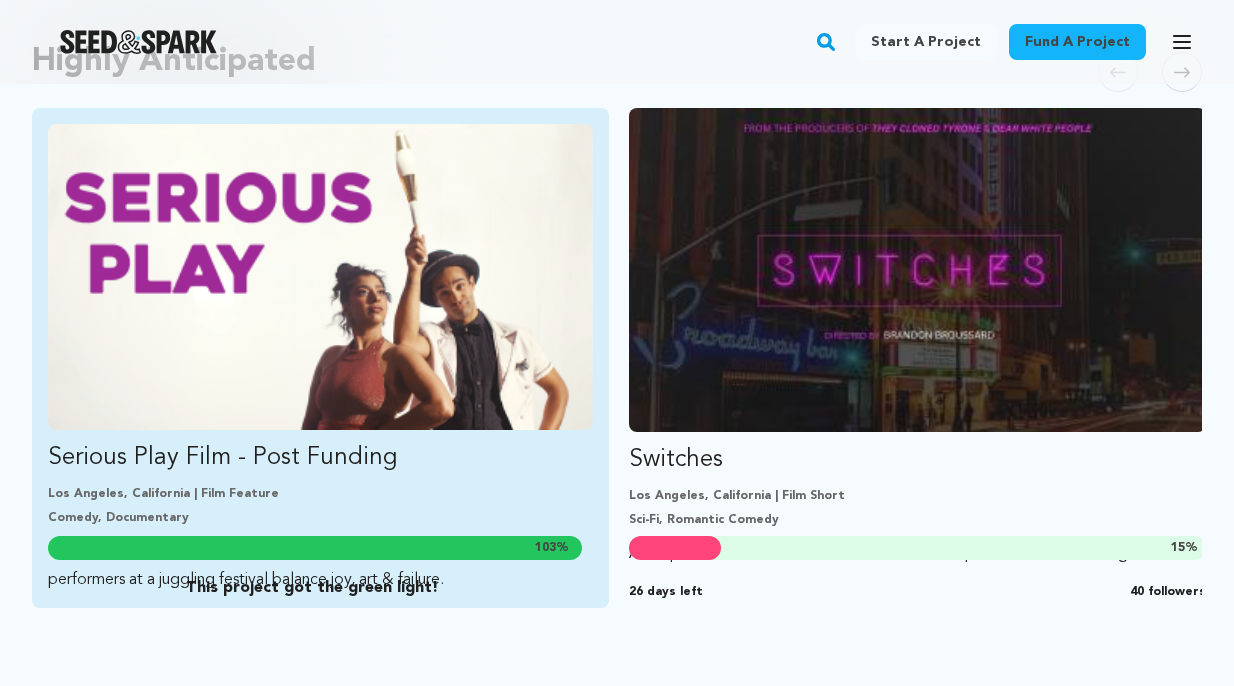 click at bounding box center (320, 277) 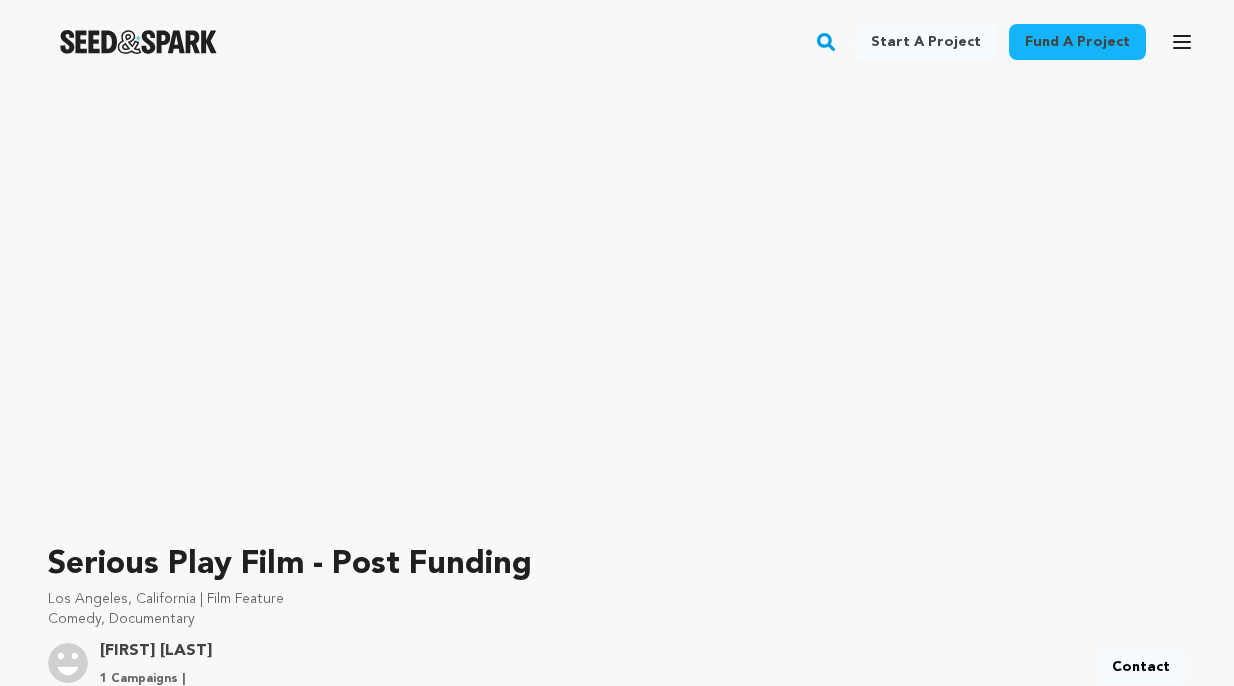 scroll, scrollTop: 0, scrollLeft: 0, axis: both 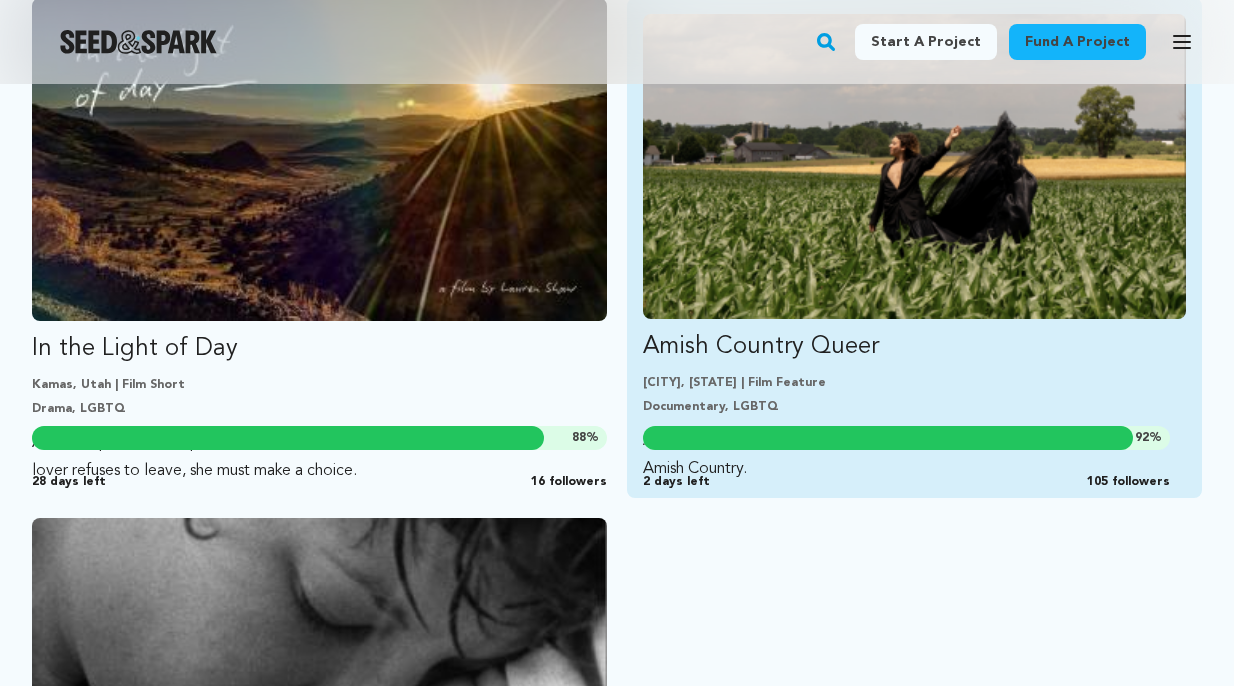click at bounding box center (914, 166) 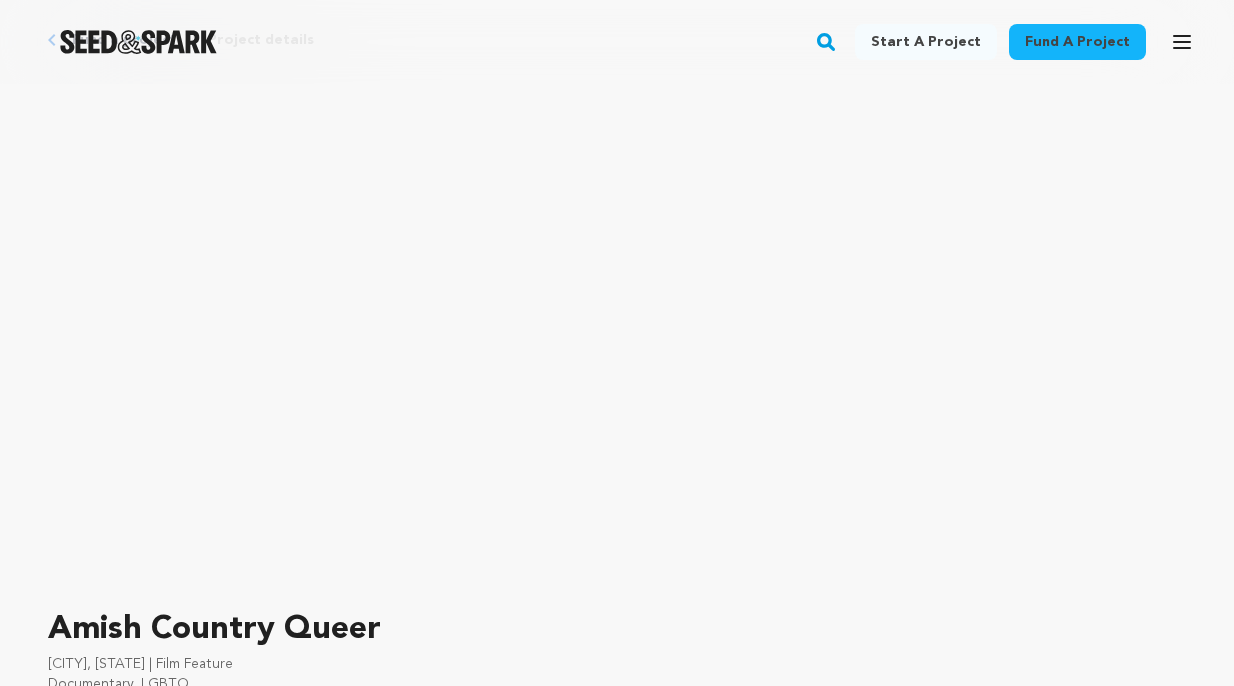 scroll, scrollTop: 0, scrollLeft: 0, axis: both 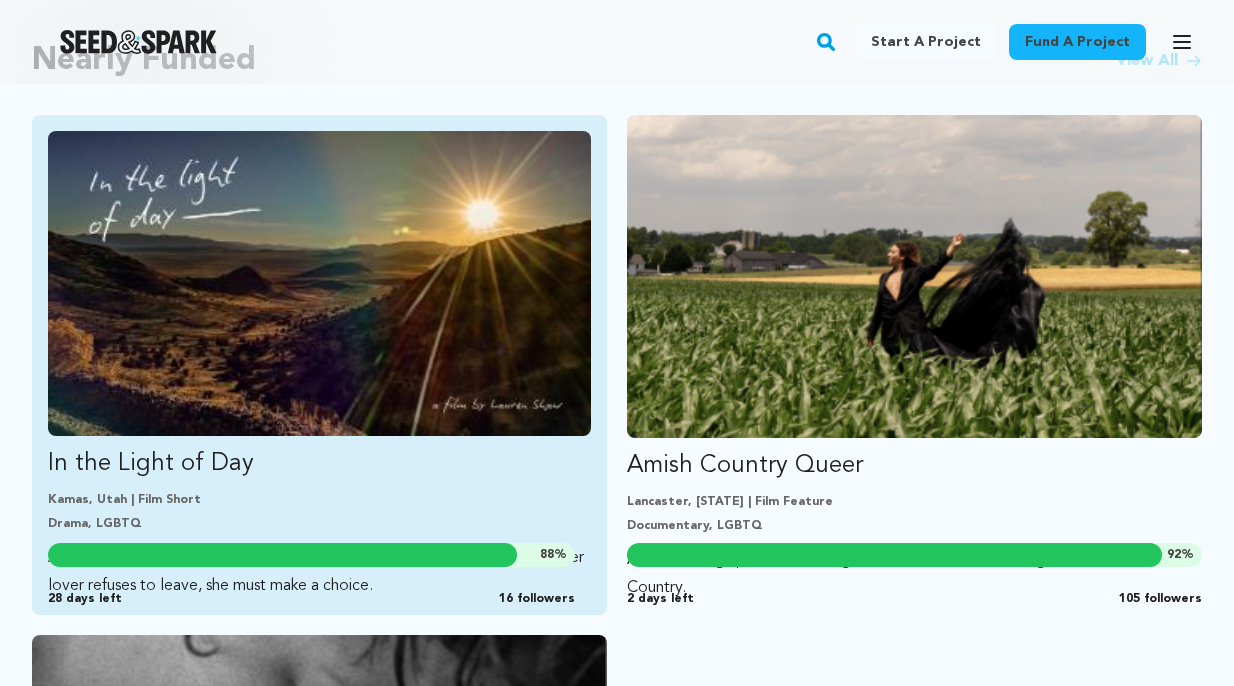 click at bounding box center [319, 283] 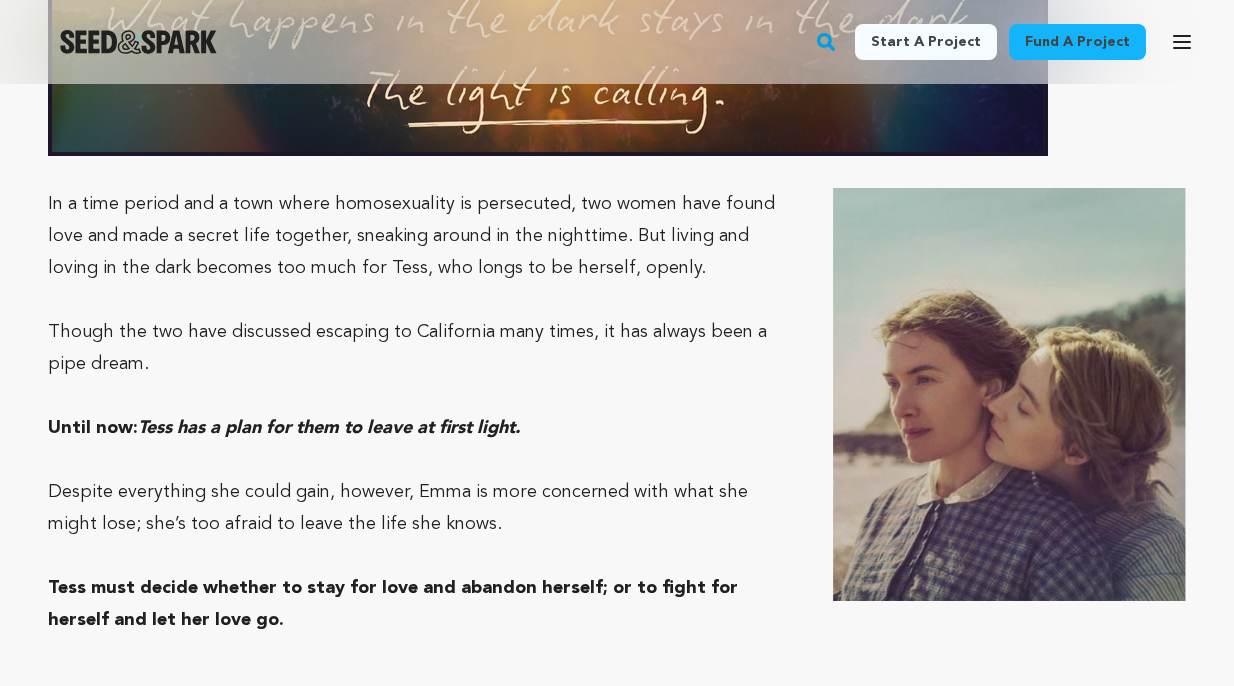 scroll, scrollTop: 2018, scrollLeft: 0, axis: vertical 